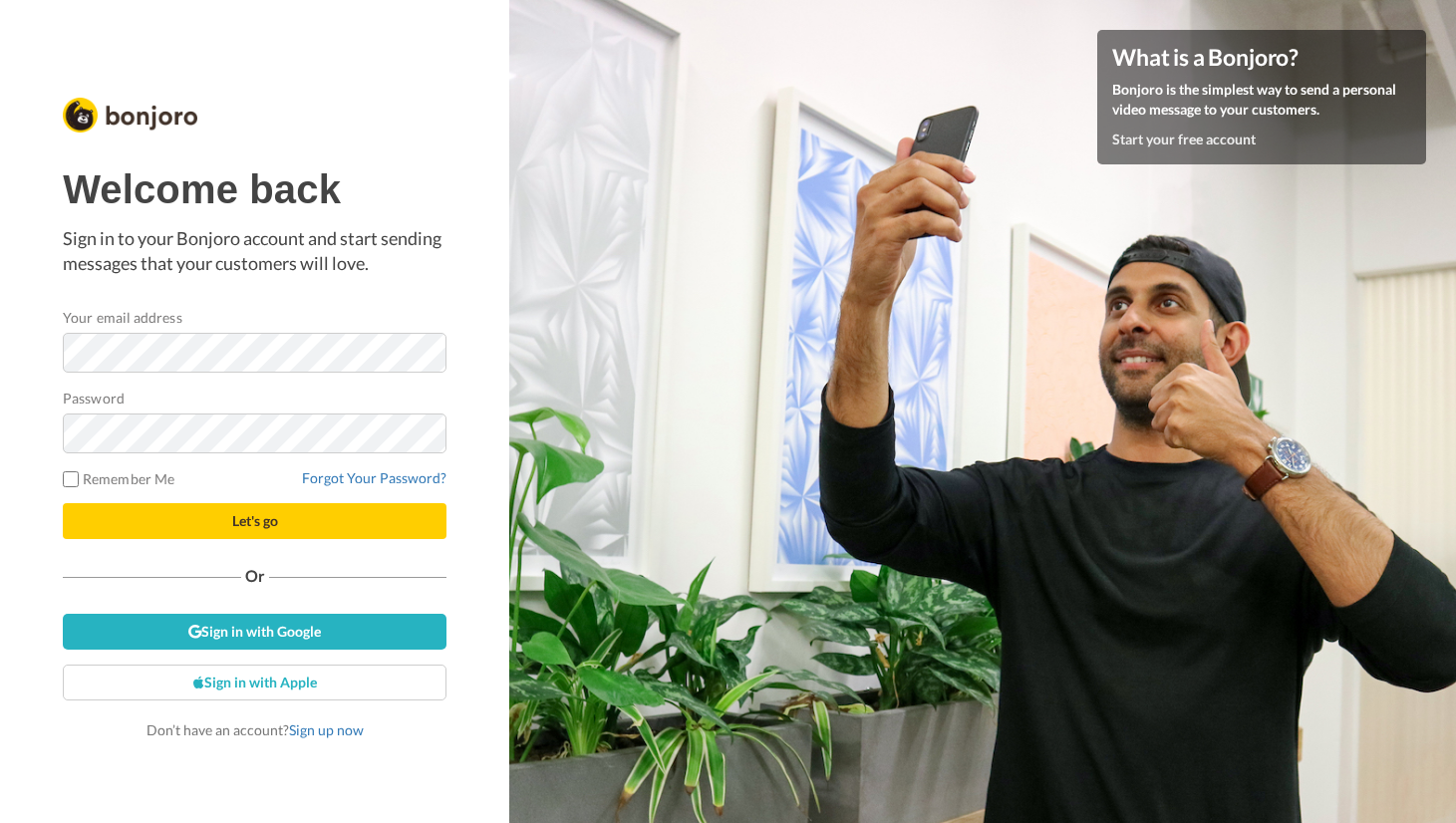 scroll, scrollTop: 0, scrollLeft: 0, axis: both 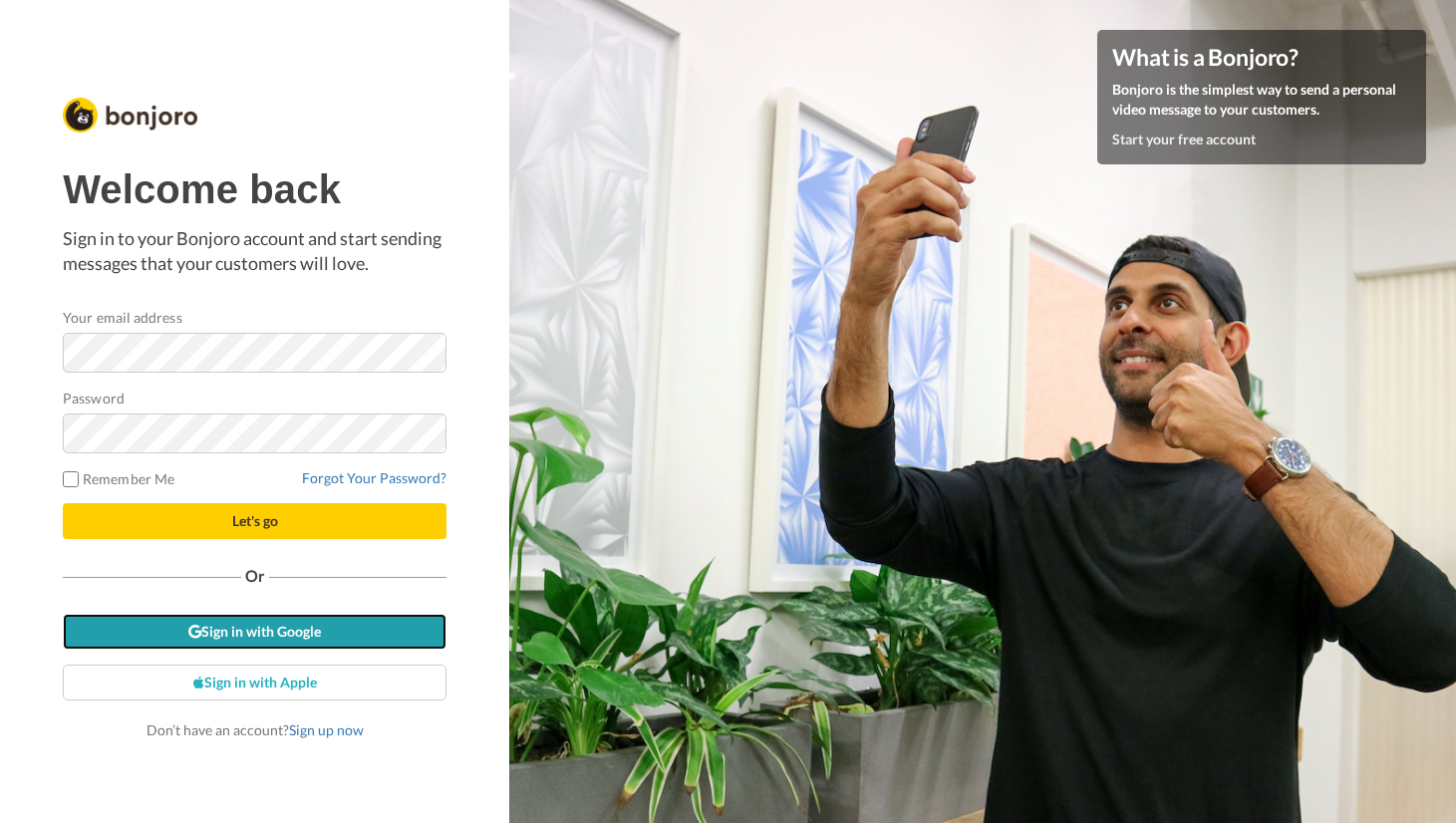 click on "Sign in with Google" at bounding box center (254, 632) 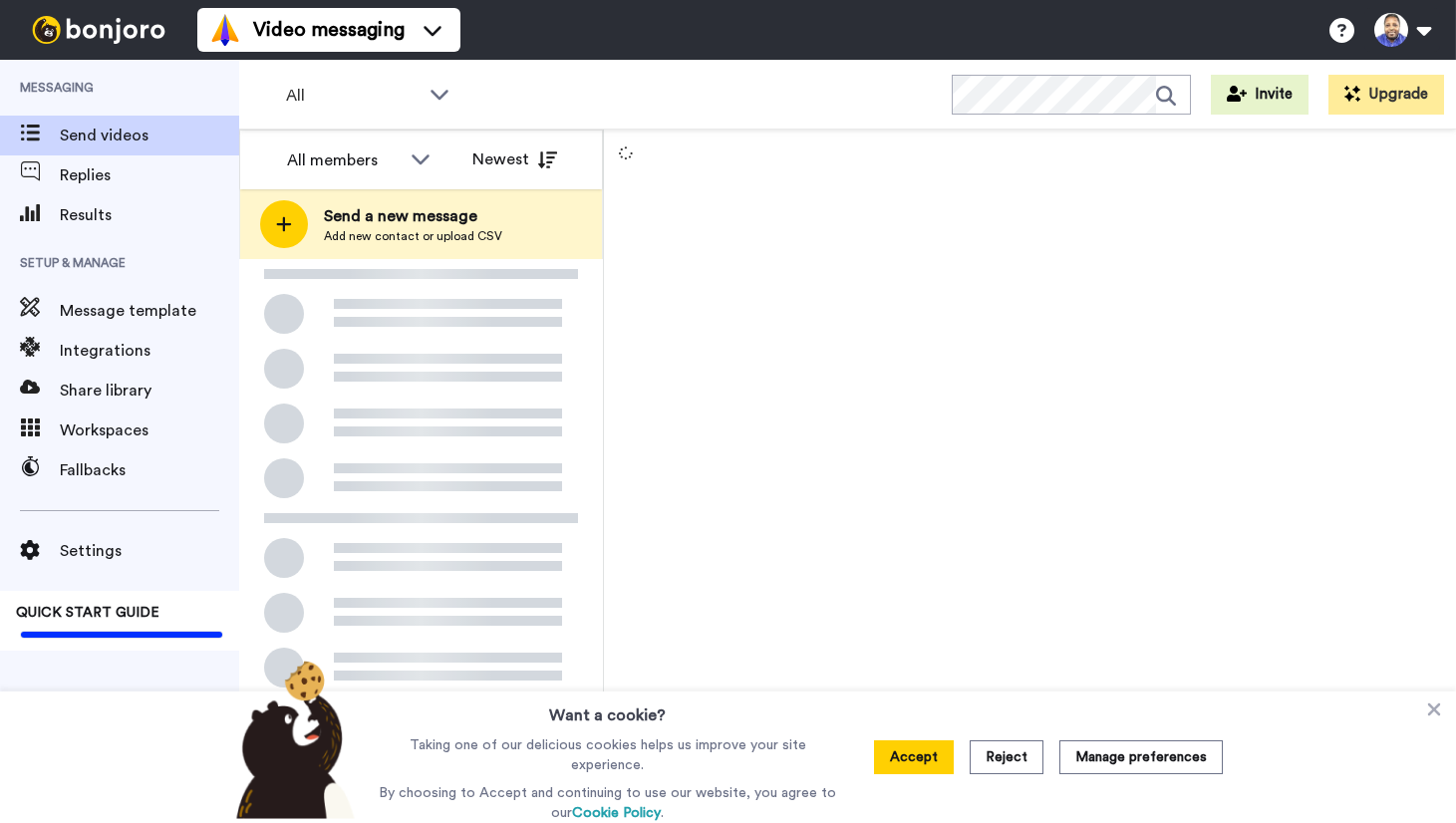 scroll, scrollTop: 0, scrollLeft: 0, axis: both 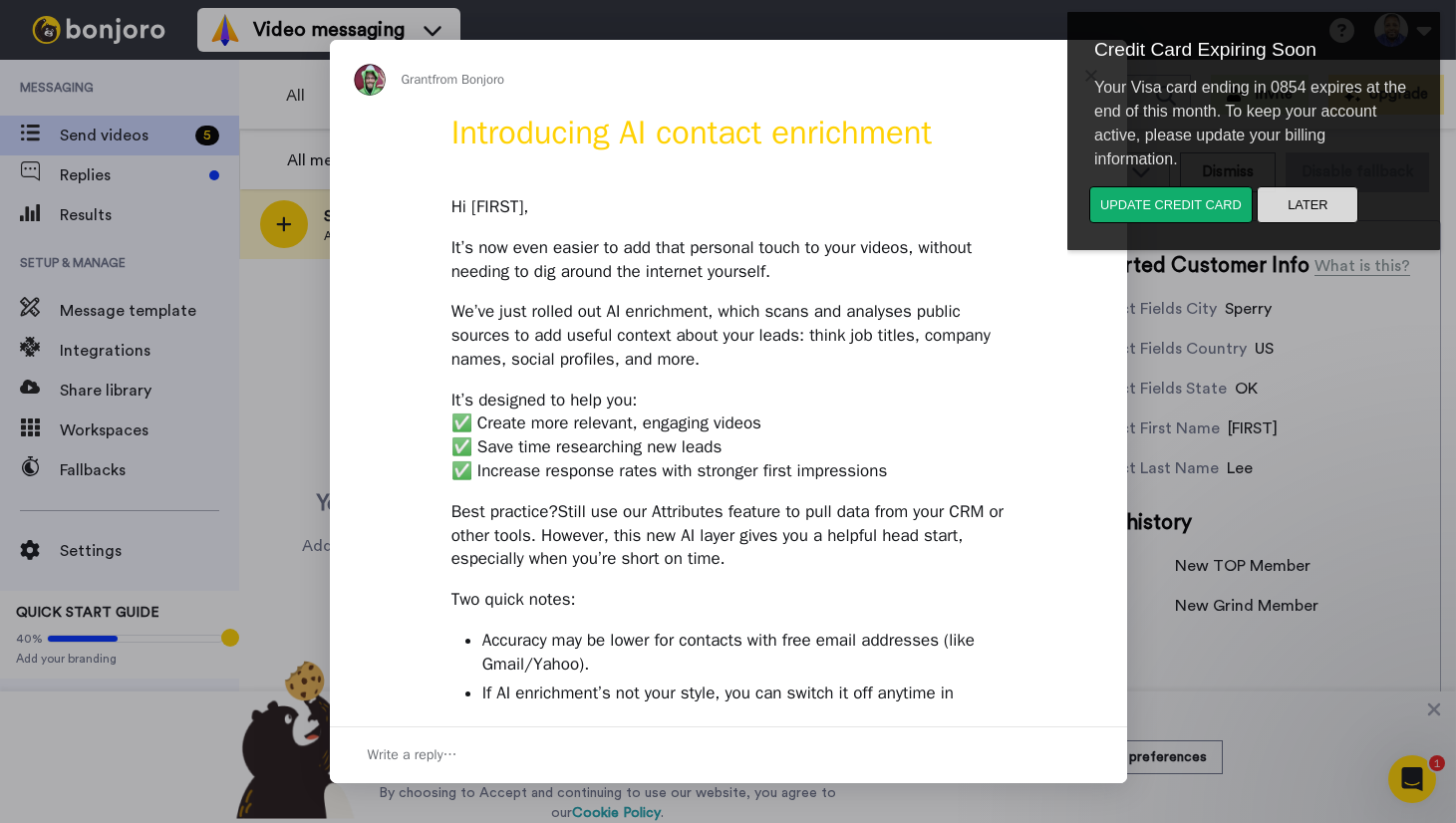 click on "Later" at bounding box center [1308, 204] 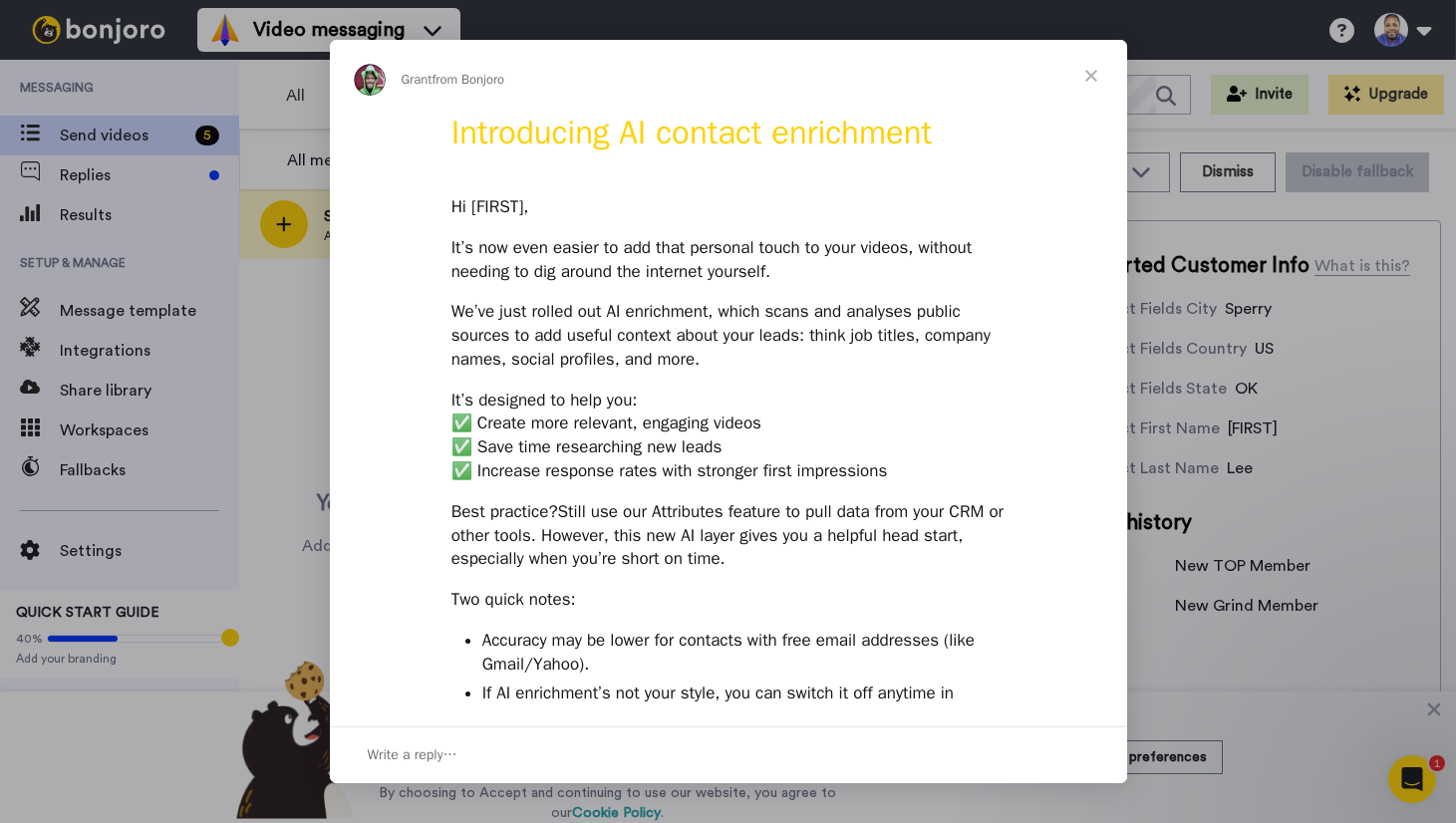 click at bounding box center (1091, 76) 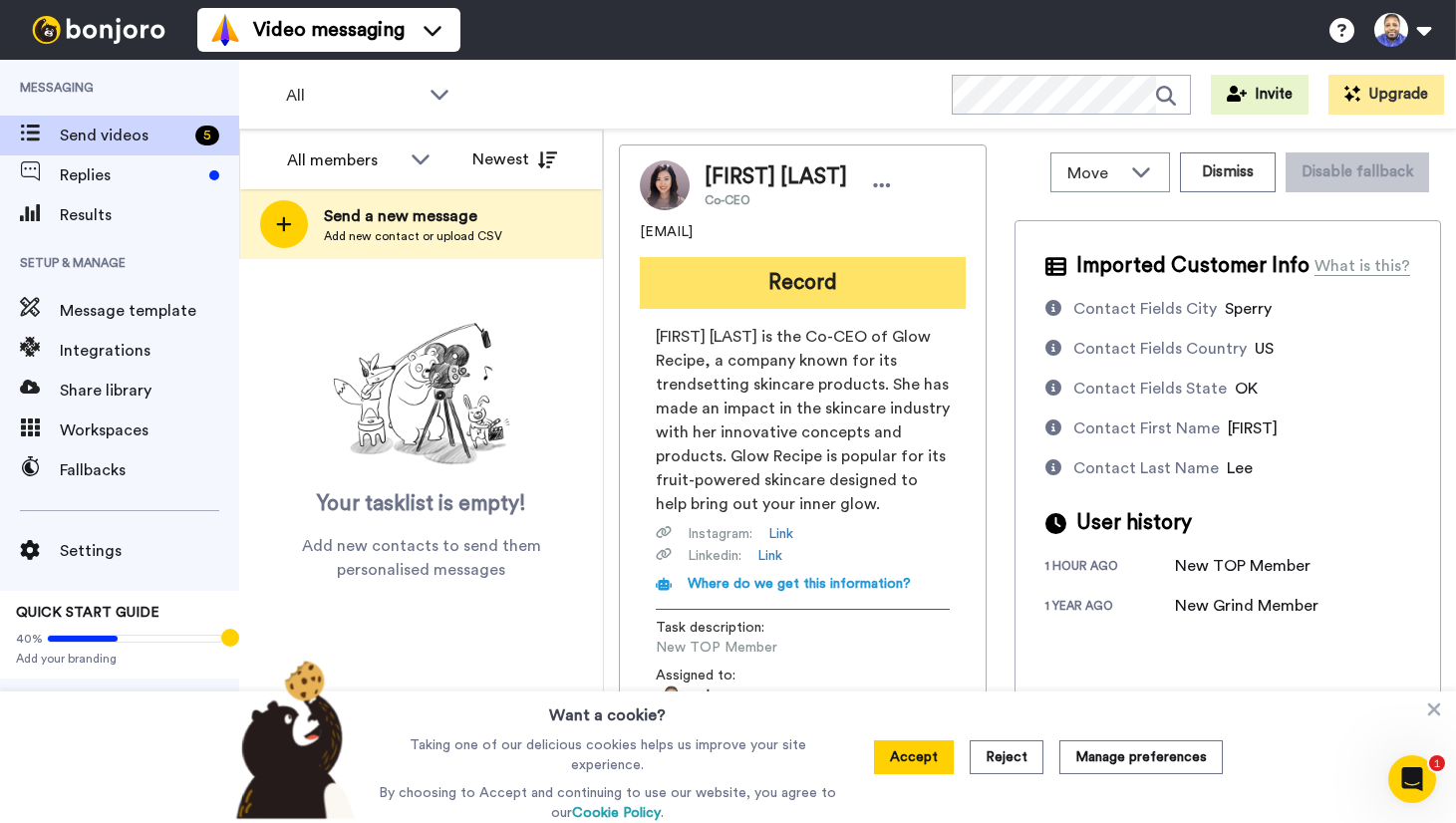 click on "Record" at bounding box center (802, 283) 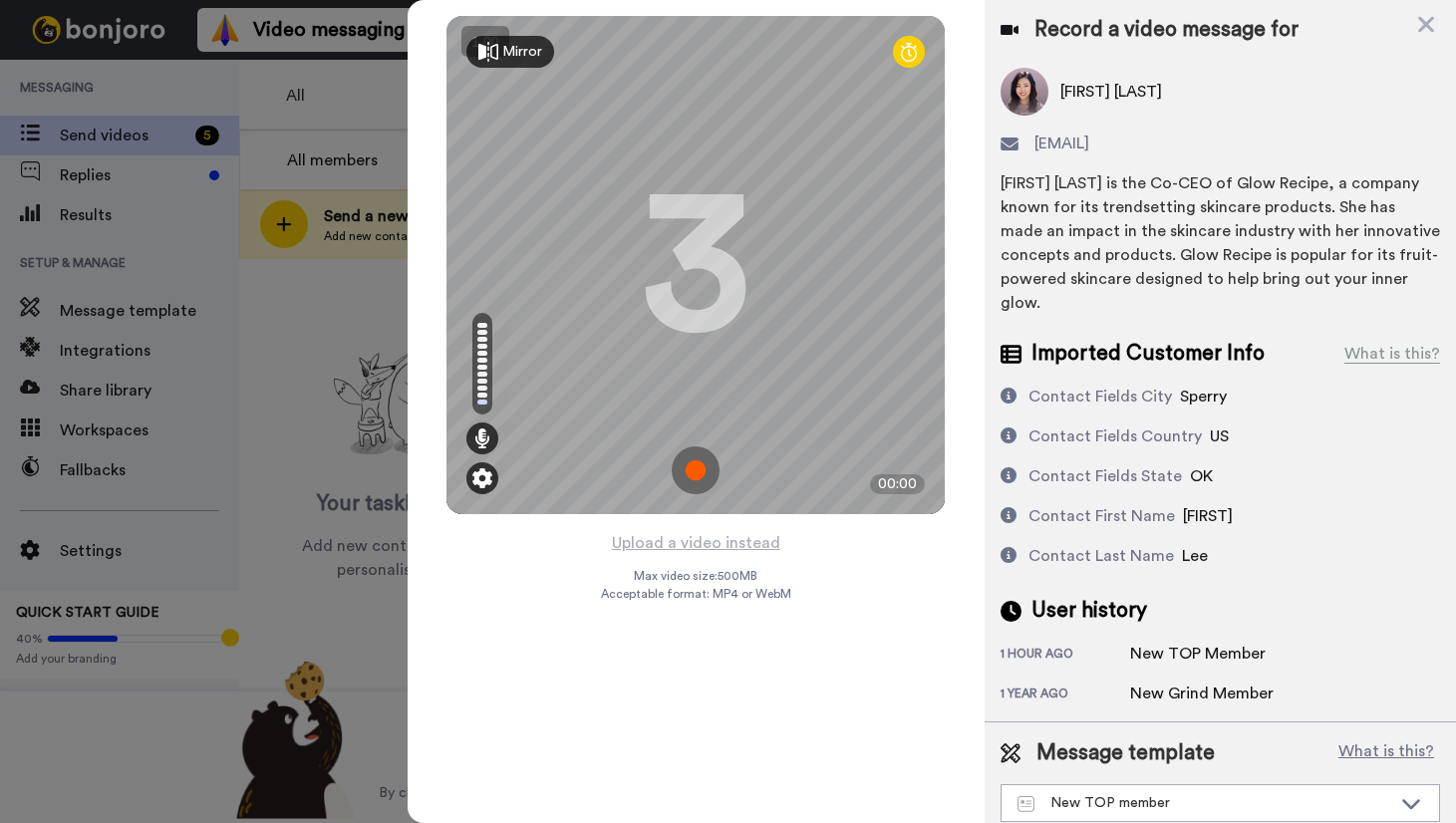 click at bounding box center [482, 478] 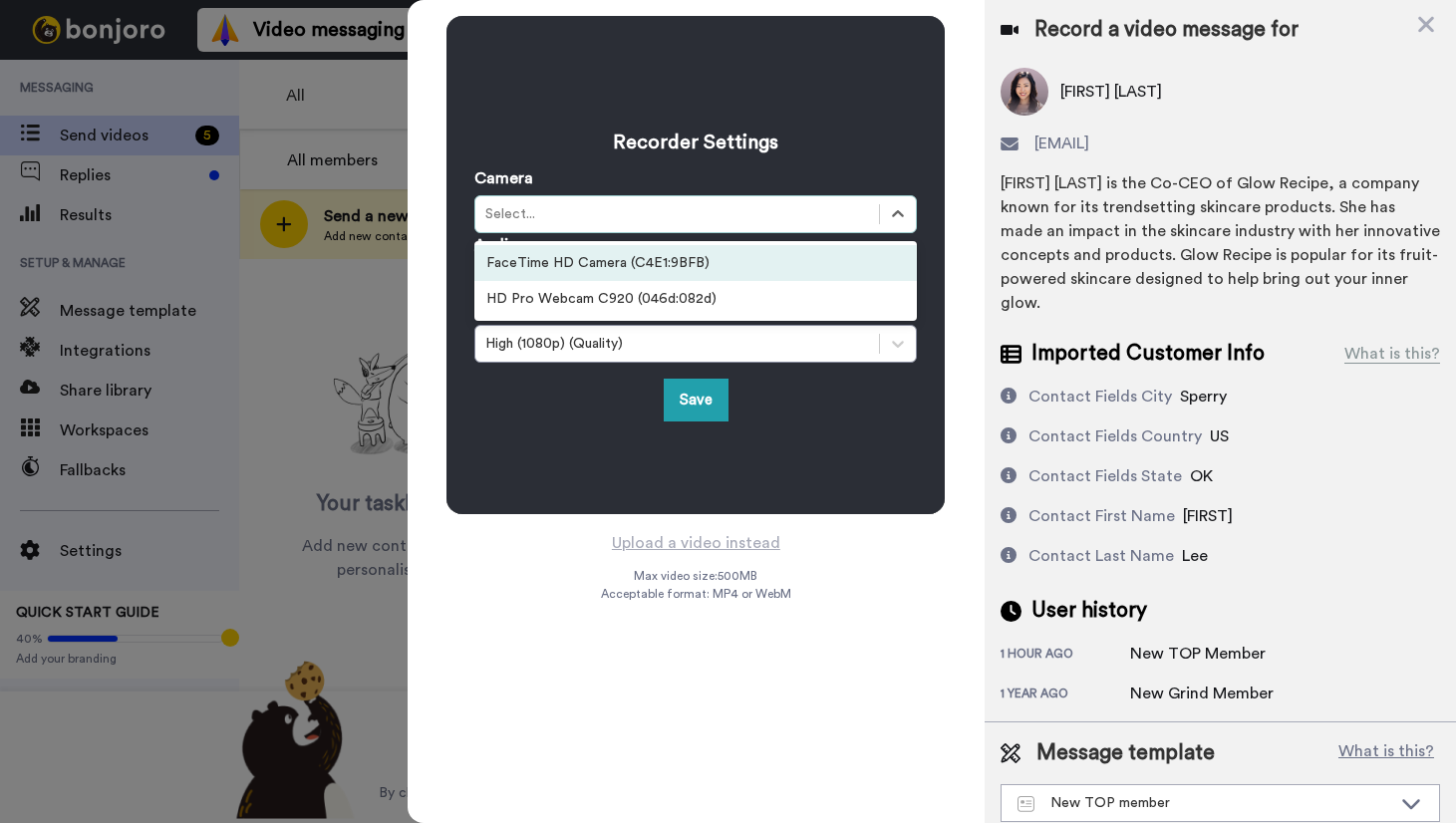 click on "Select..." at bounding box center (677, 214) 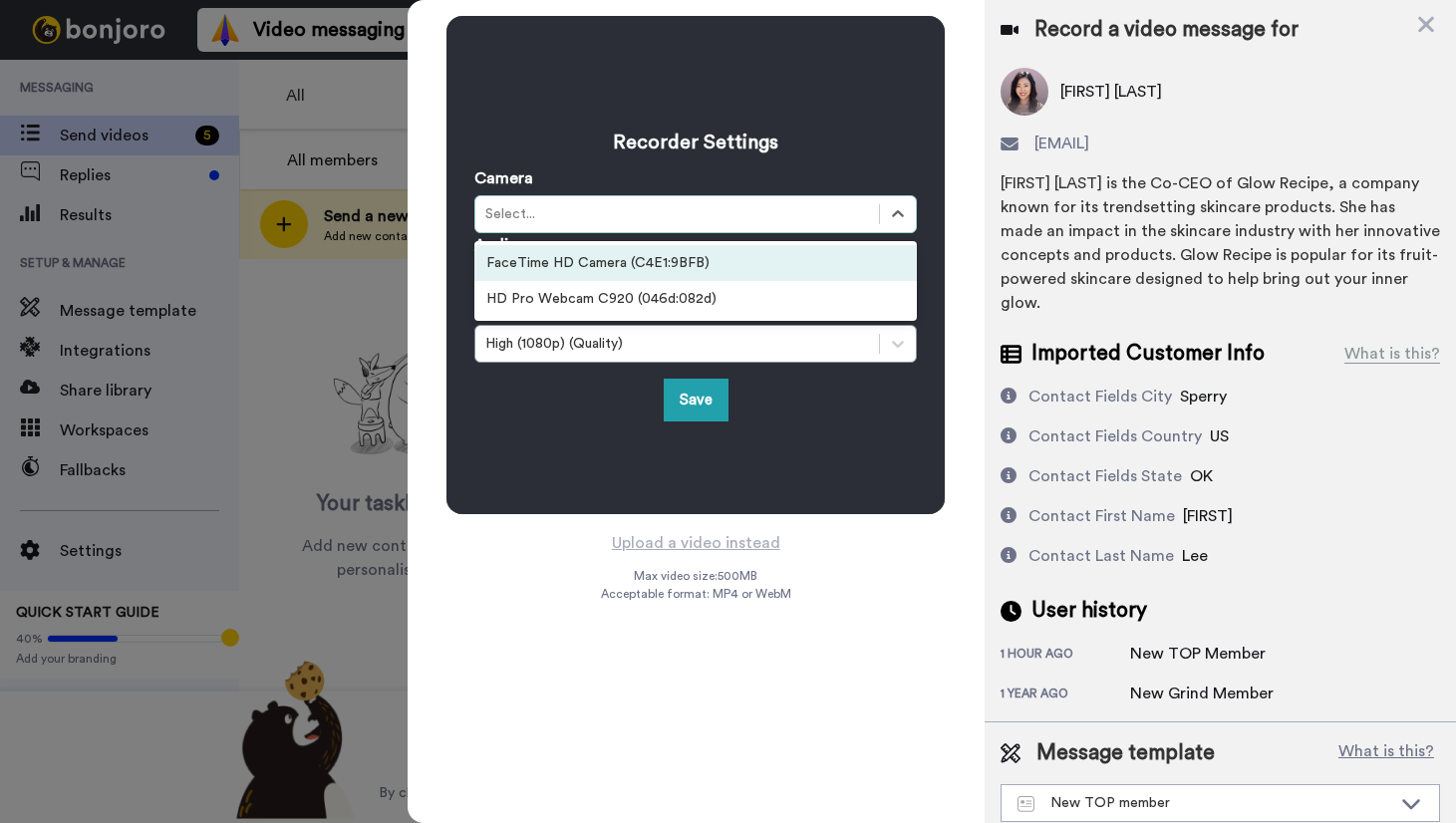 click on "FaceTime HD Camera (C4E1:9BFB)" at bounding box center (696, 263) 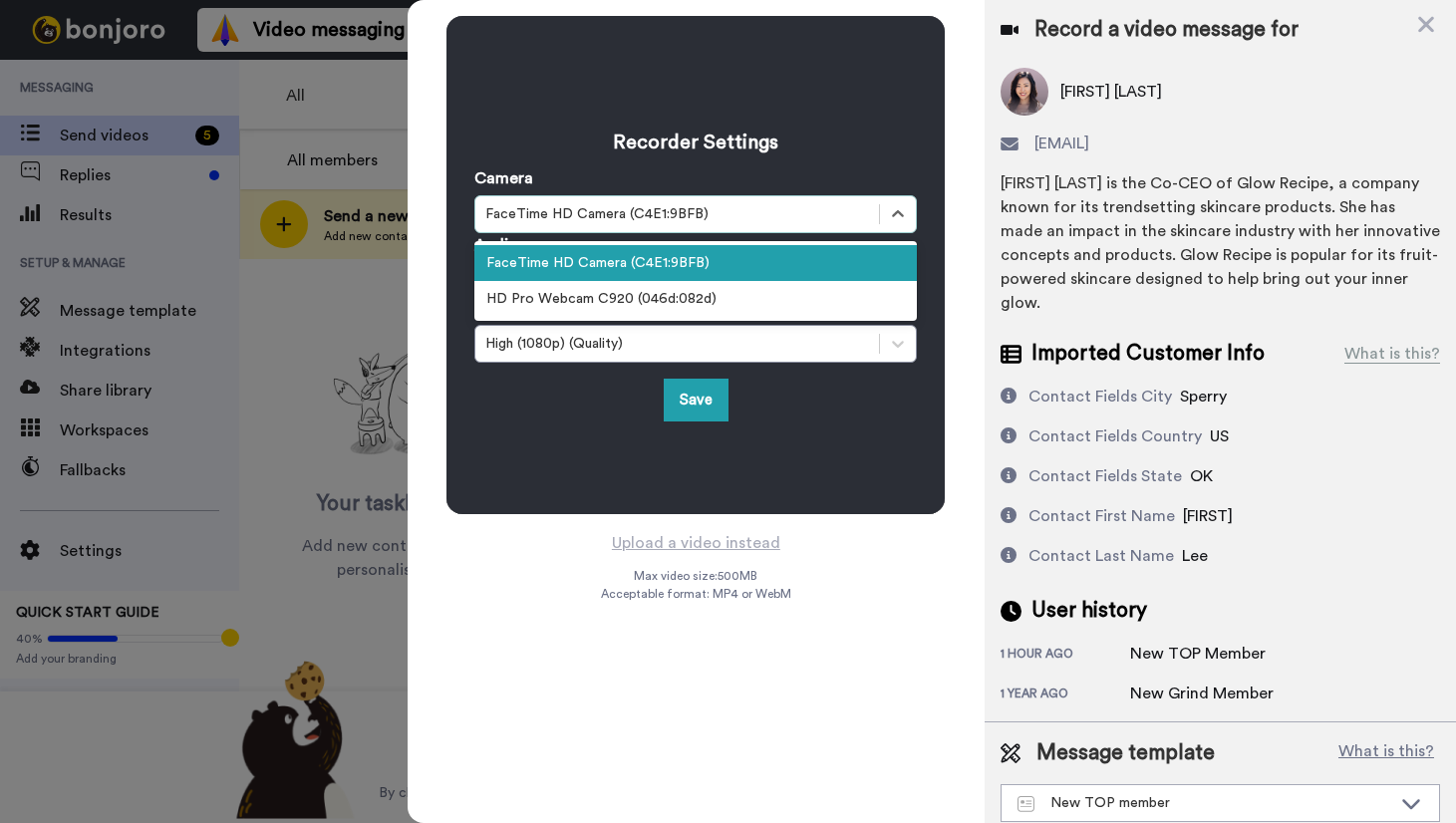 click on "FaceTime HD Camera (C4E1:9BFB)" at bounding box center [677, 214] 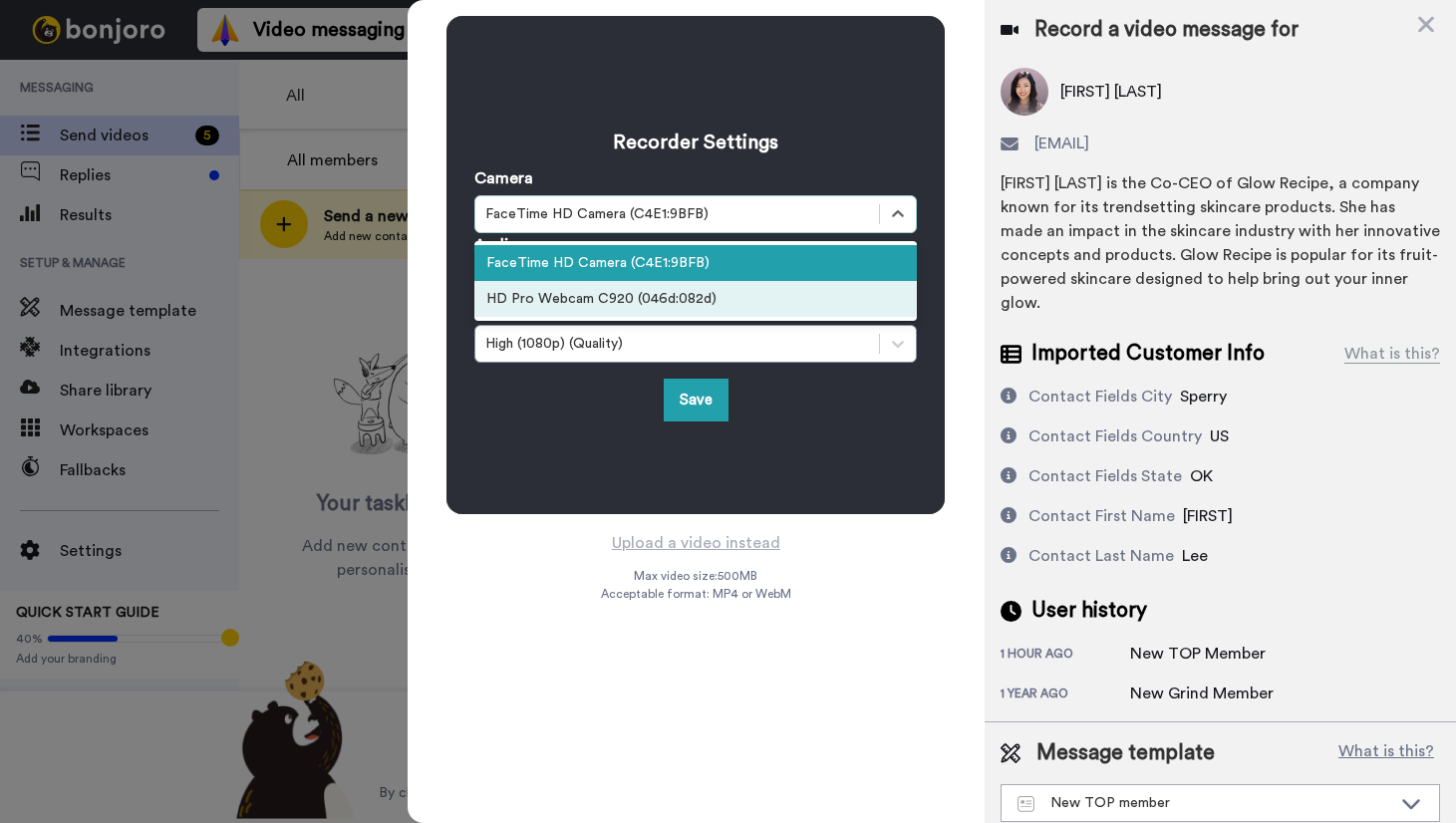 click on "HD Pro Webcam C920 (046d:082d)" at bounding box center [696, 299] 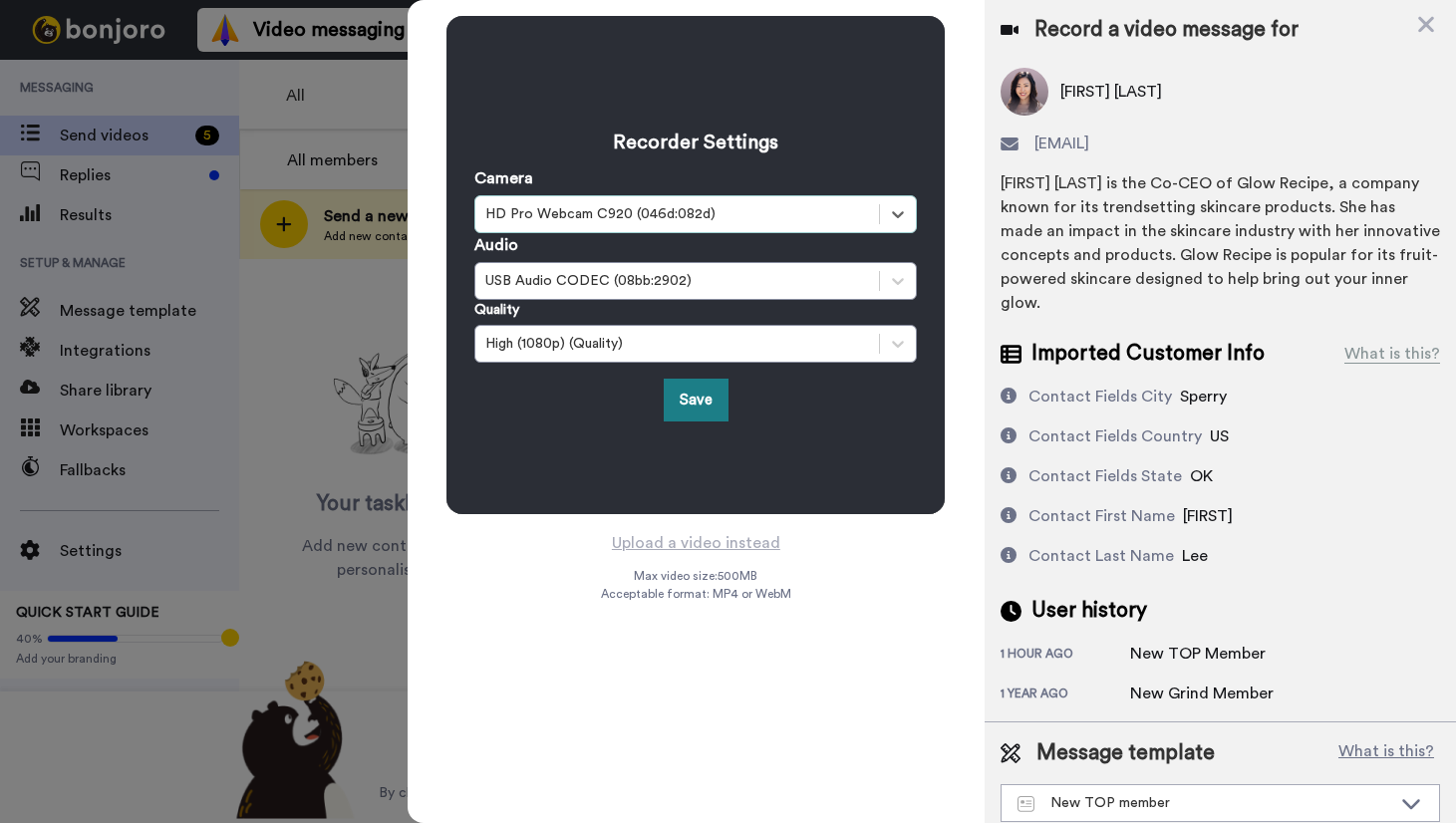 click on "Save" at bounding box center (696, 400) 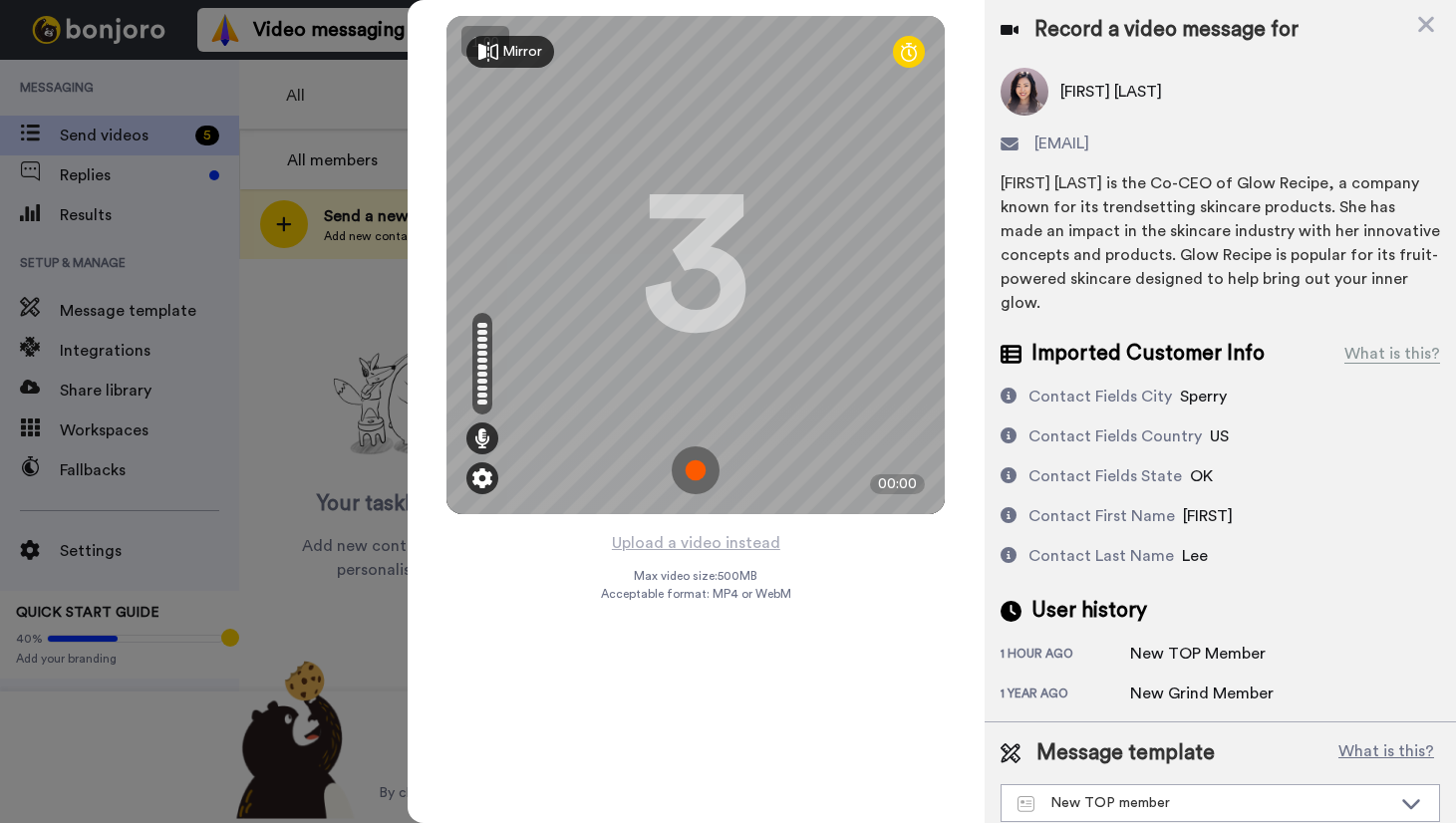 click at bounding box center [482, 478] 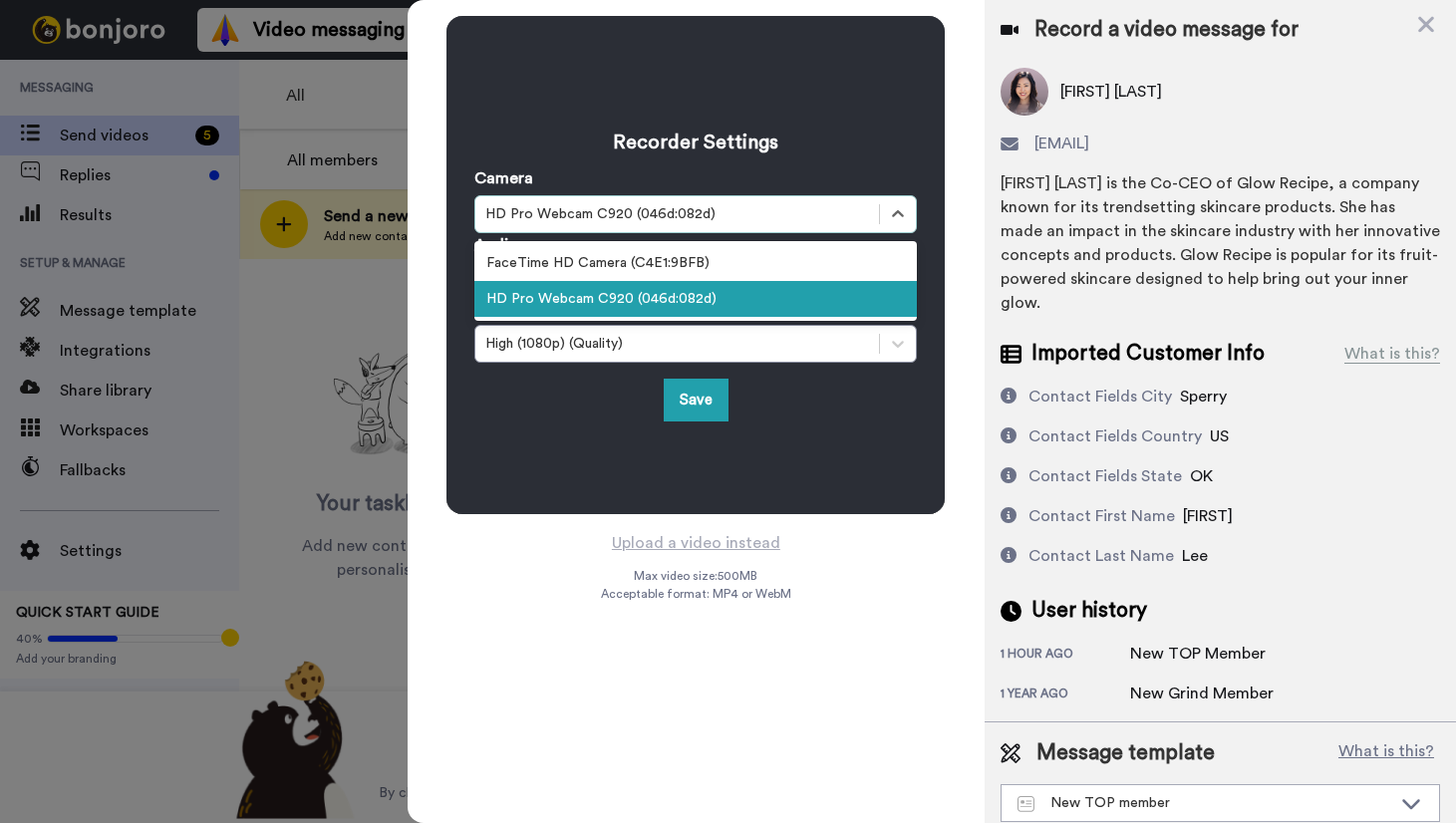 click on "HD Pro Webcam C920 (046d:082d)" at bounding box center (677, 214) 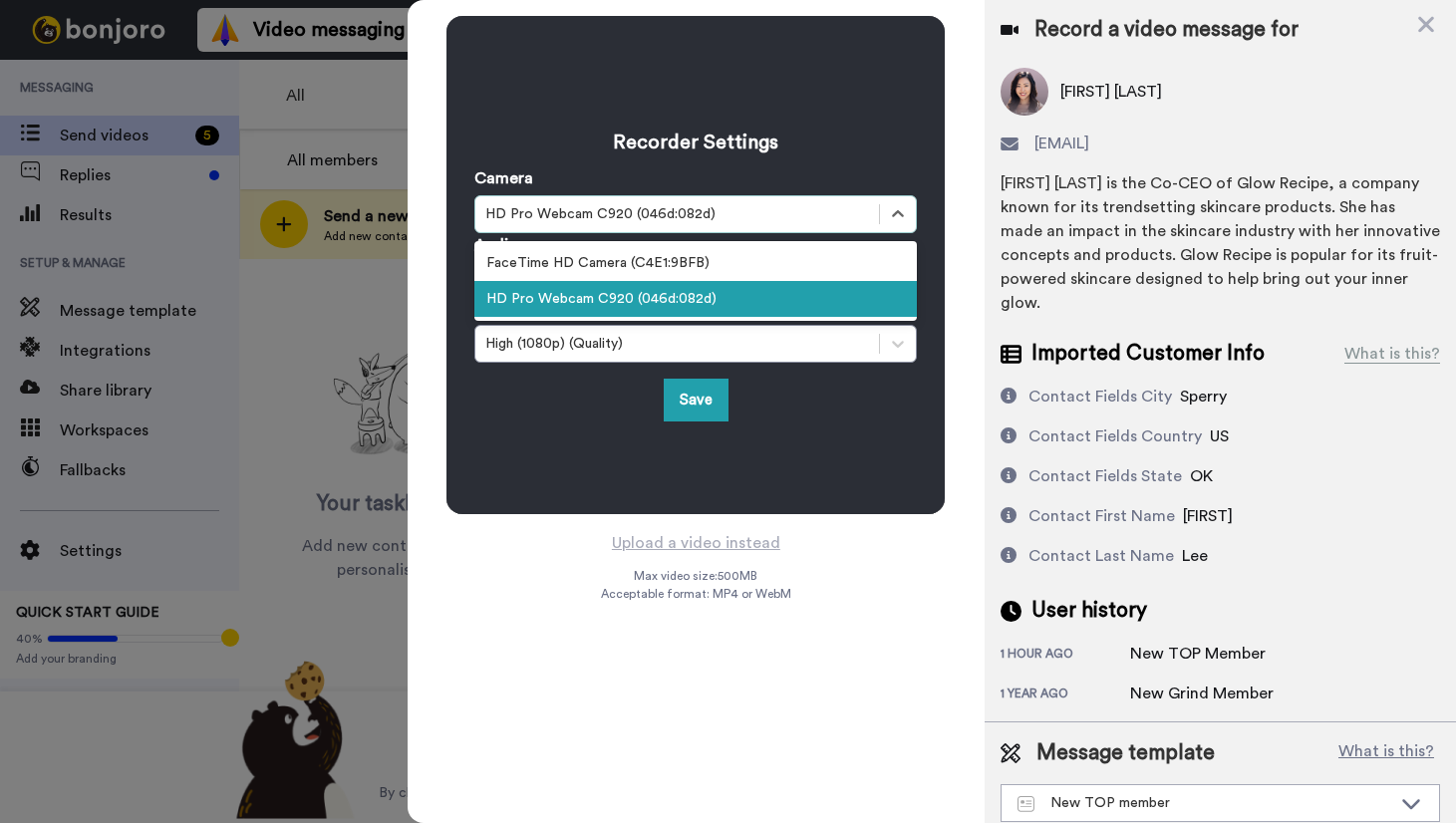 click on "HD Pro Webcam C920 (046d:082d)" at bounding box center [696, 299] 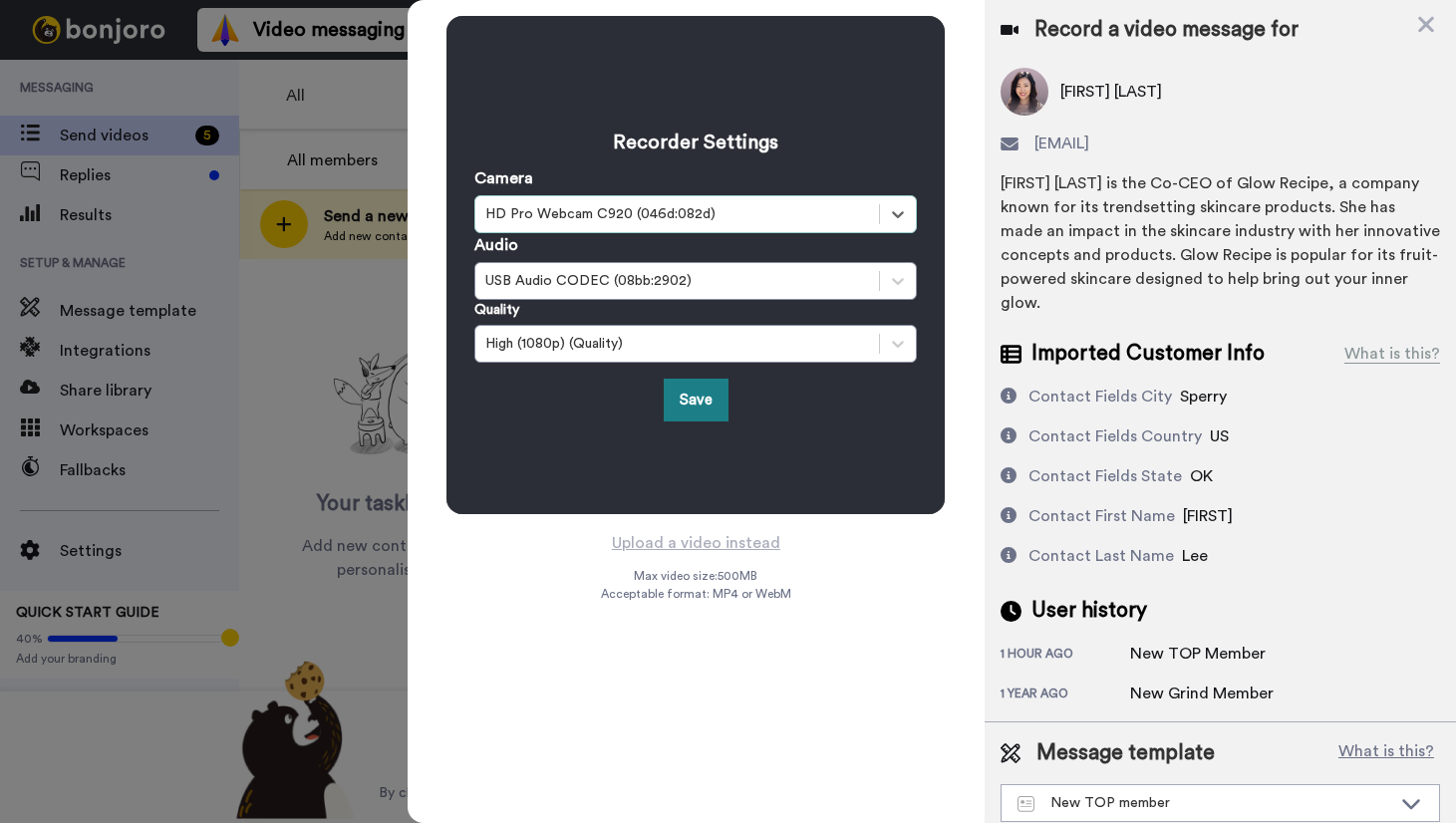 click on "Save" at bounding box center (696, 400) 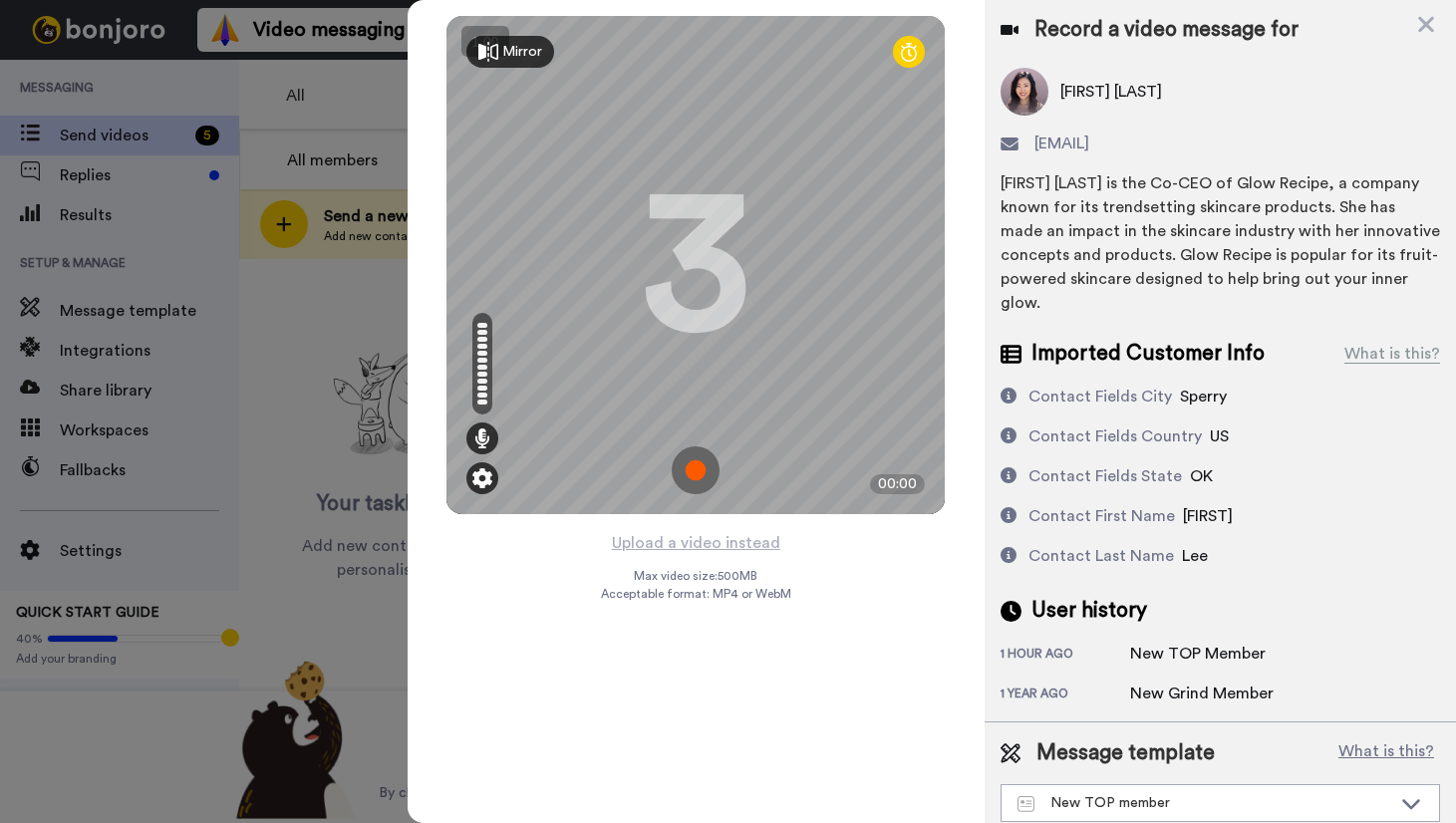 click at bounding box center [482, 478] 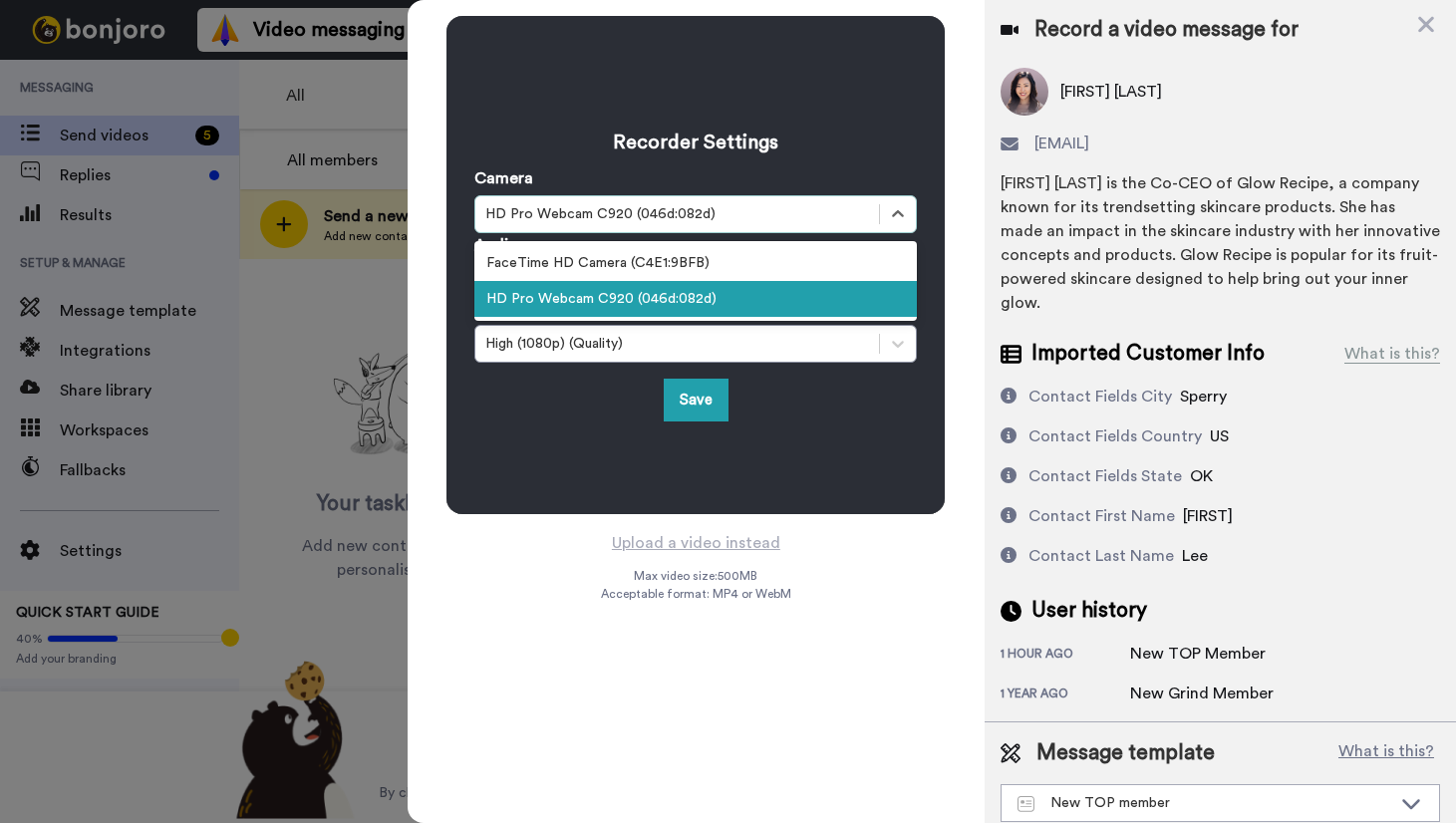click on "HD Pro Webcam C920 (046d:082d)" at bounding box center [677, 214] 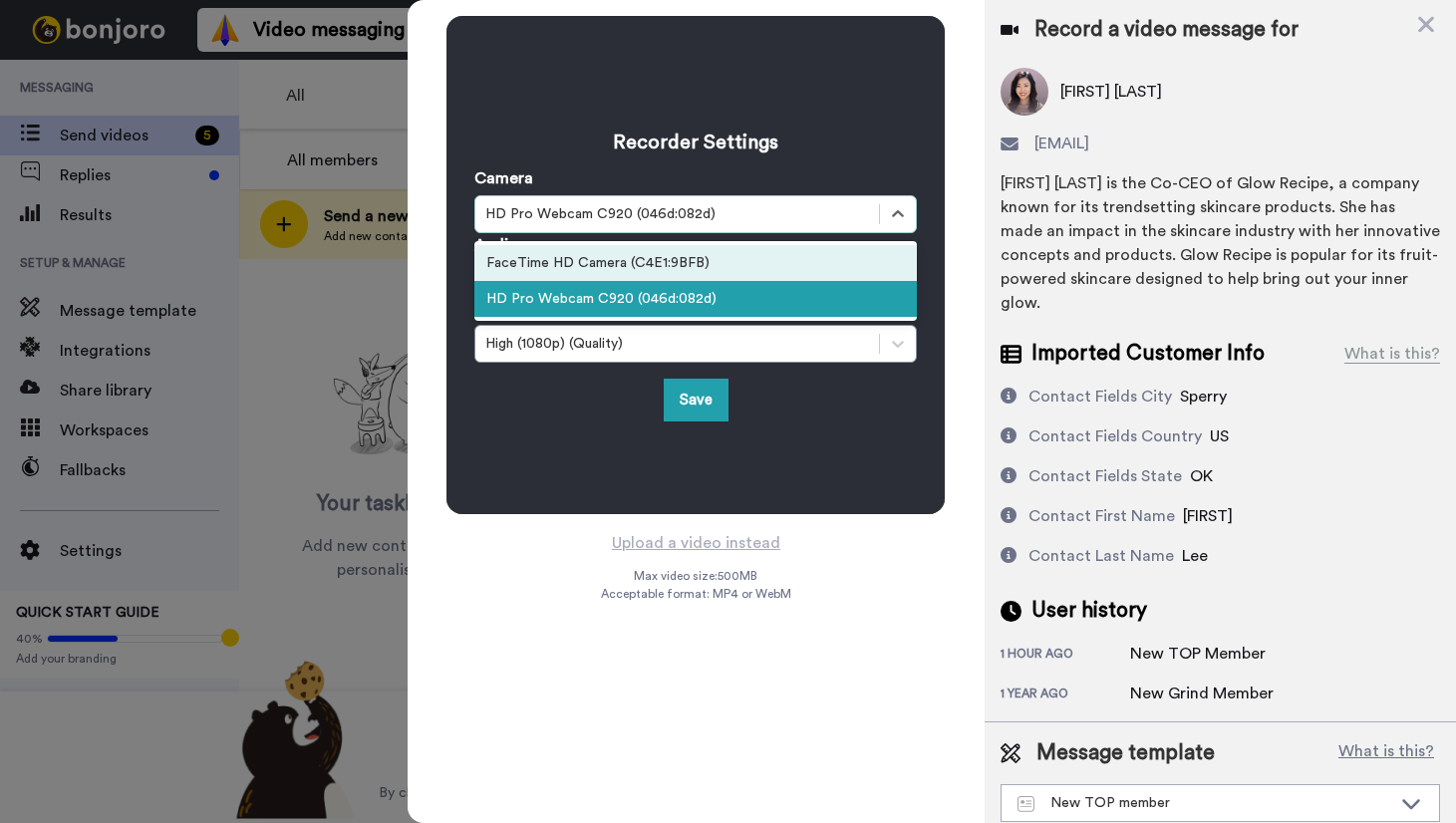 click on "FaceTime HD Camera (C4E1:9BFB)" at bounding box center [696, 263] 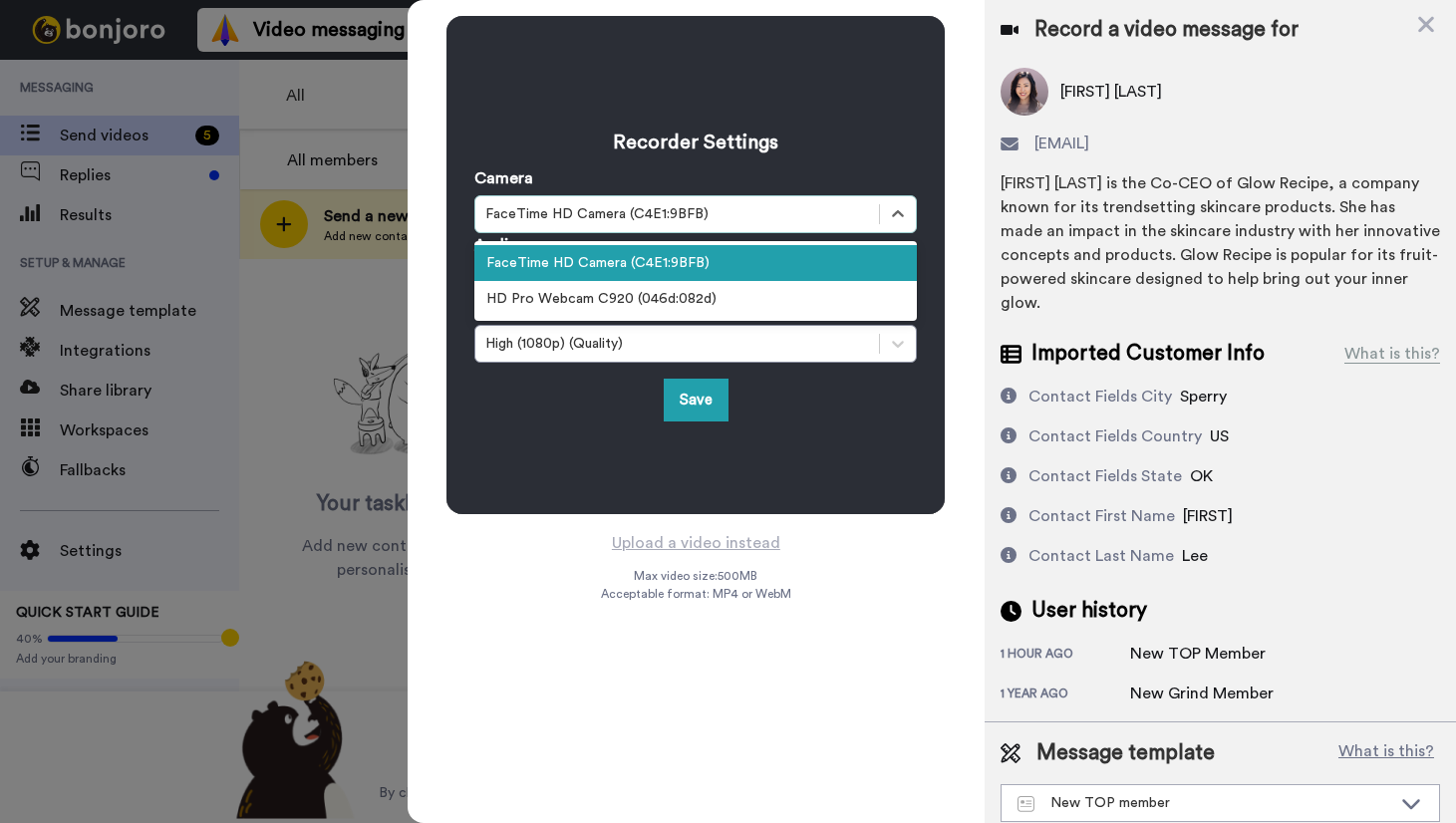 click on "FaceTime HD Camera (C4E1:9BFB)" at bounding box center [677, 214] 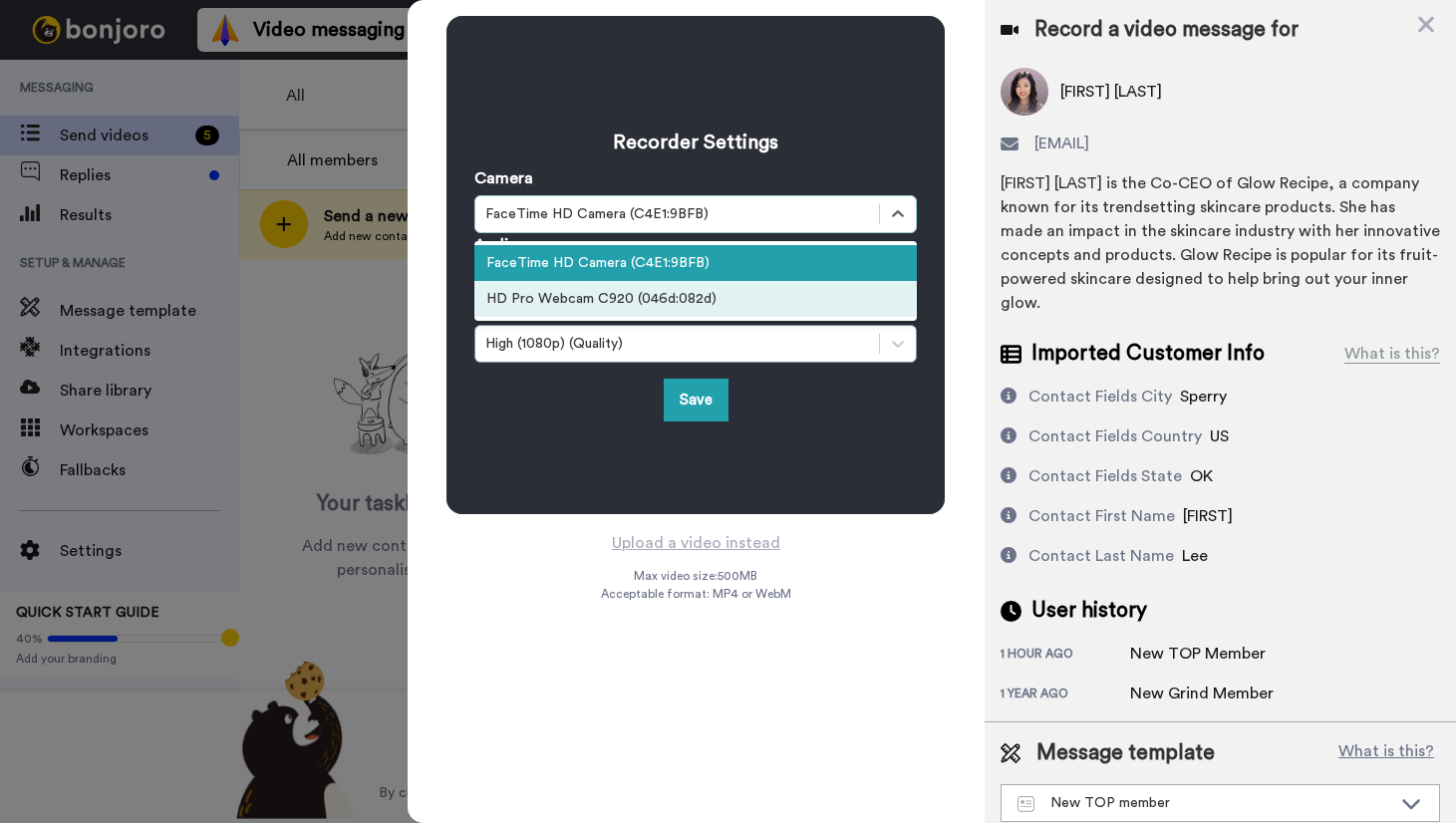 click on "HD Pro Webcam C920 (046d:082d)" at bounding box center [696, 299] 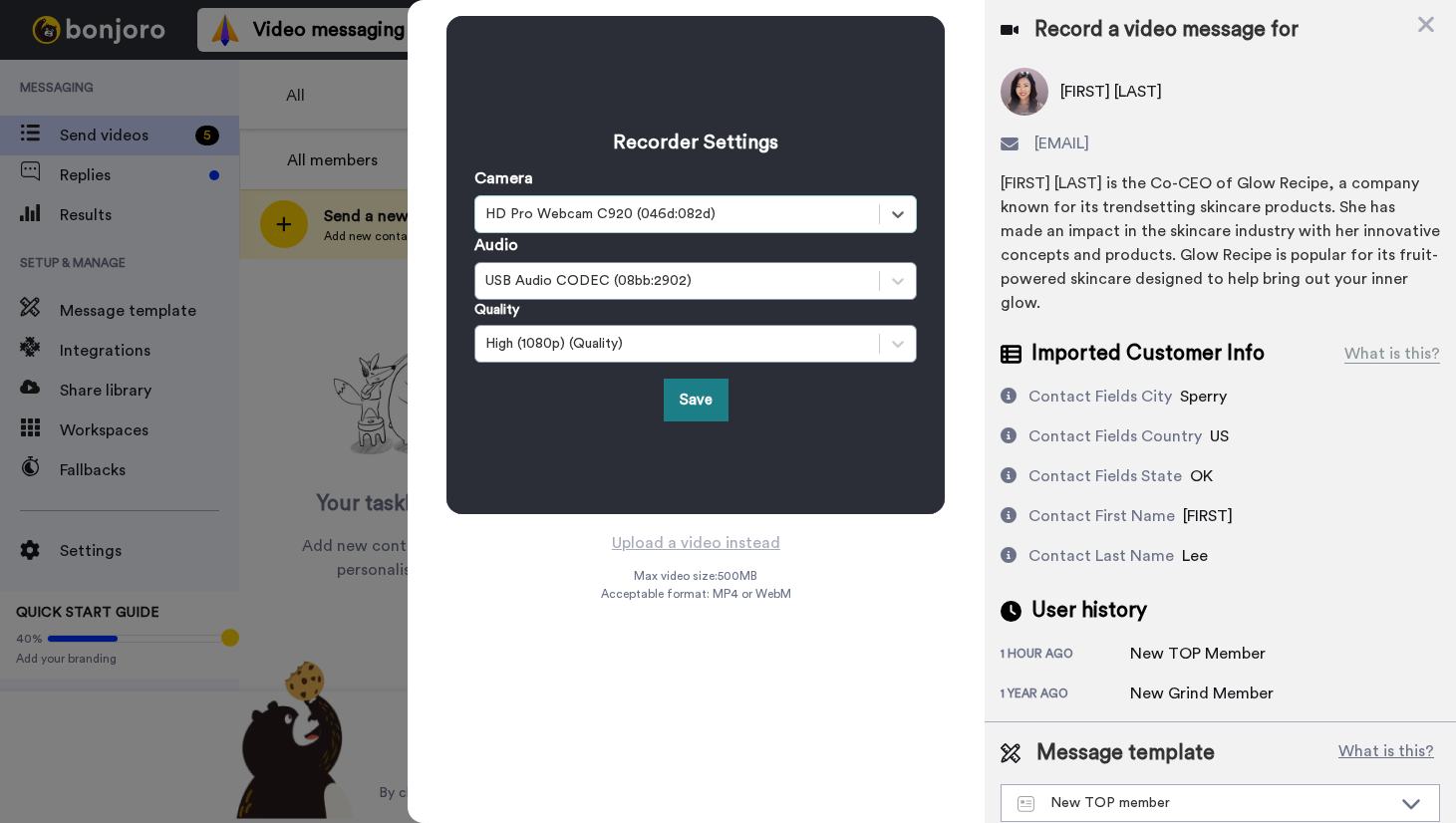 click on "Save" at bounding box center [696, 400] 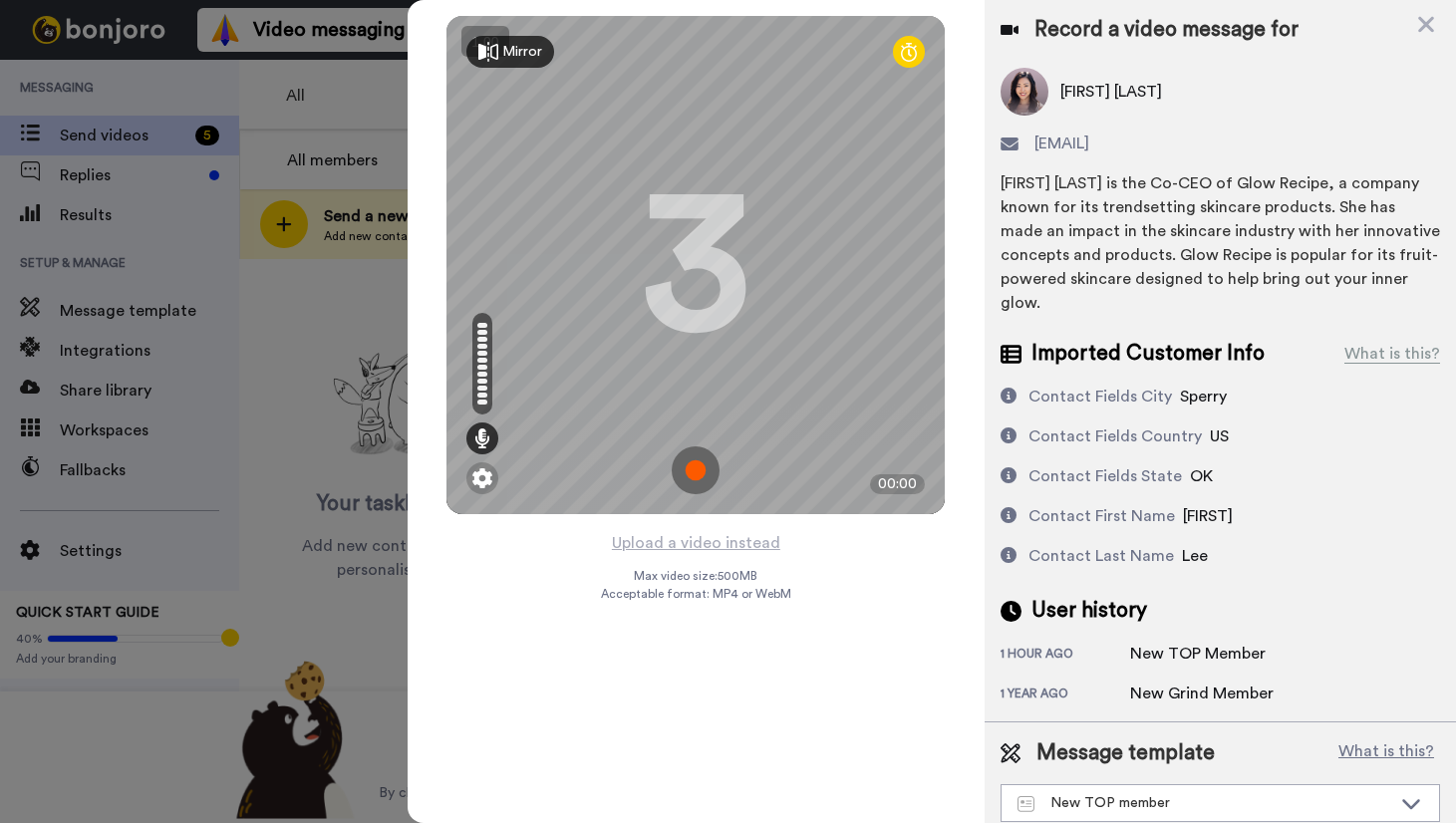 click at bounding box center [696, 470] 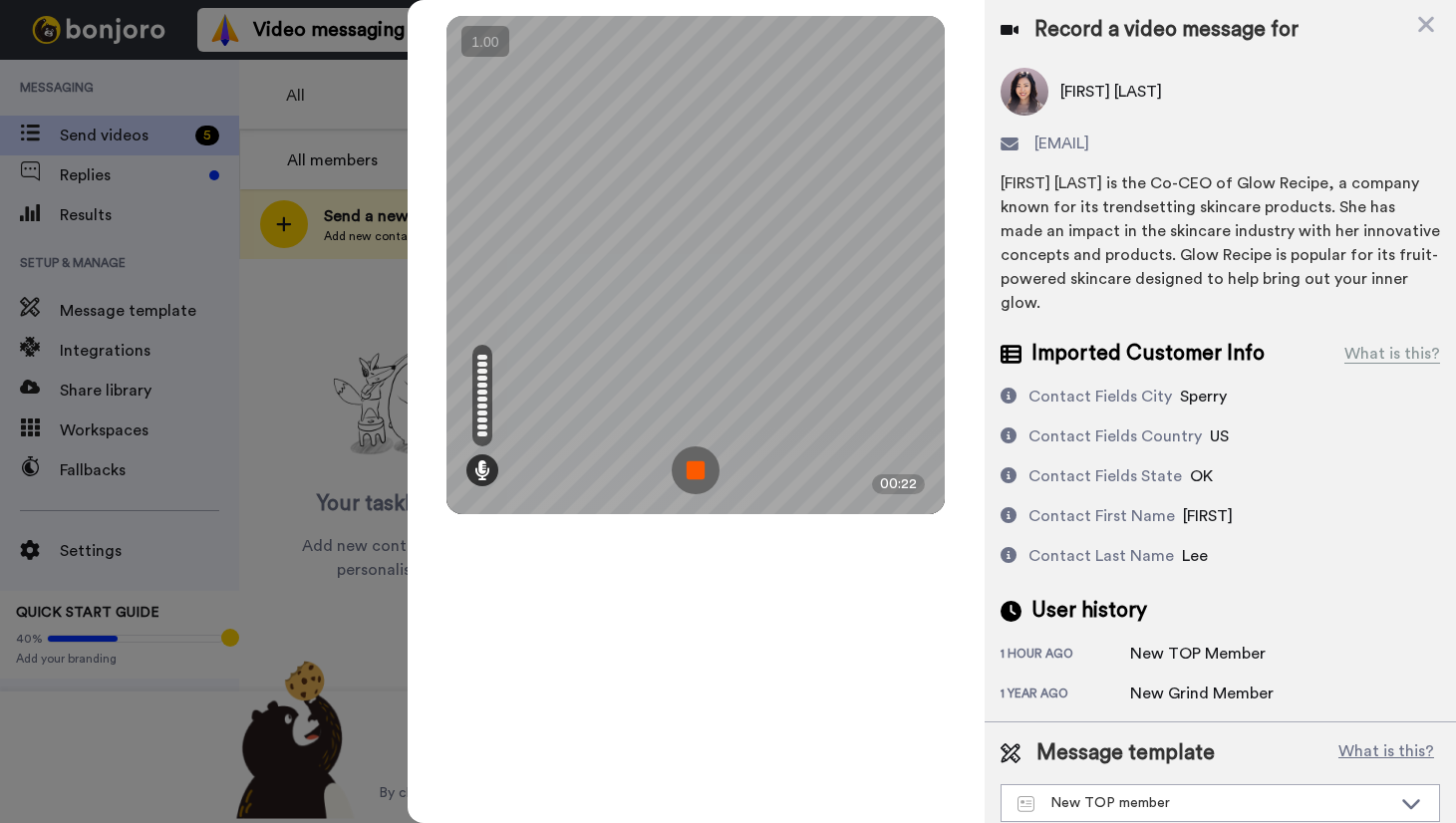 click at bounding box center [696, 470] 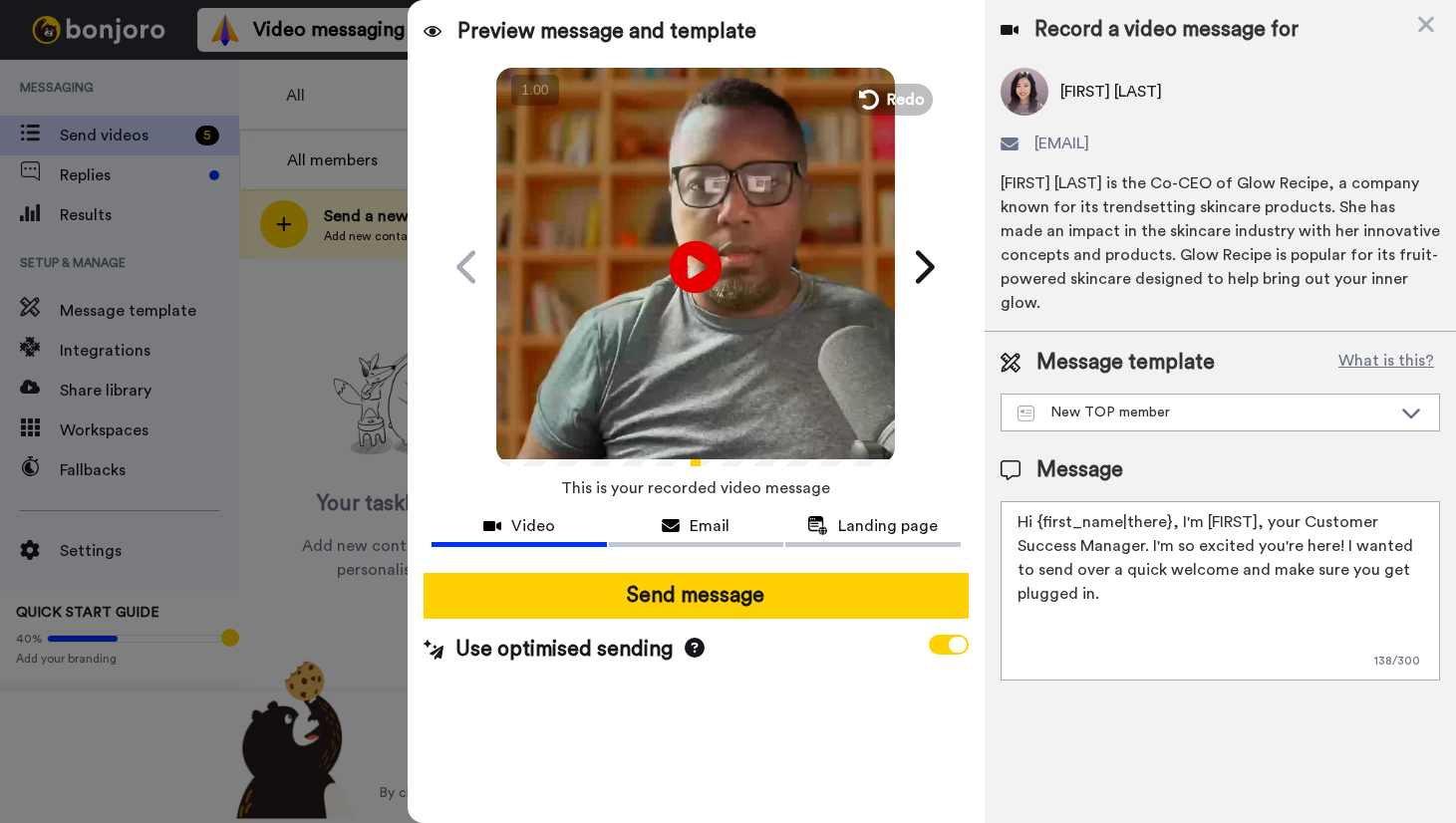 click on "Play/Pause" 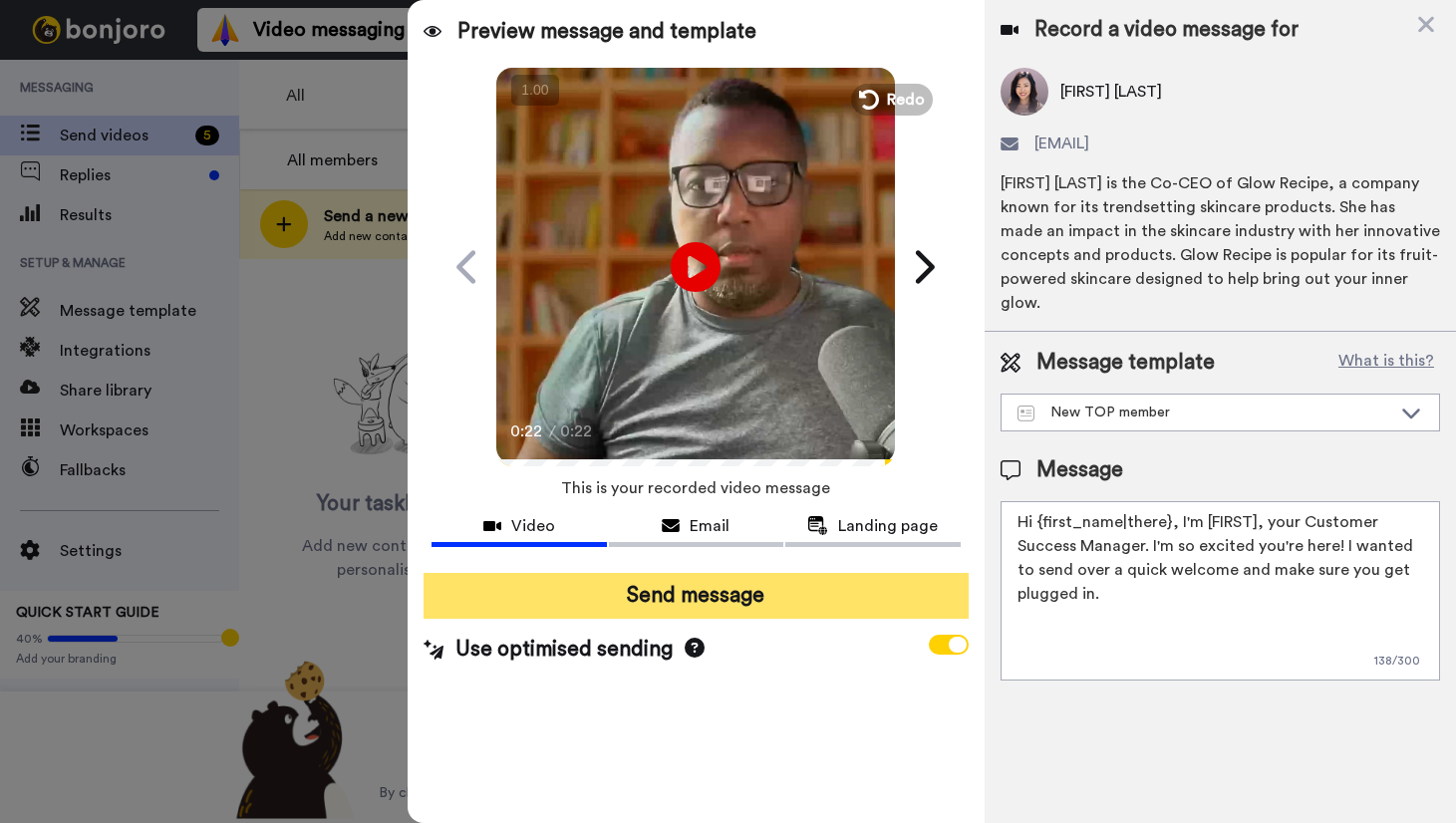 click on "Send message" at bounding box center [696, 596] 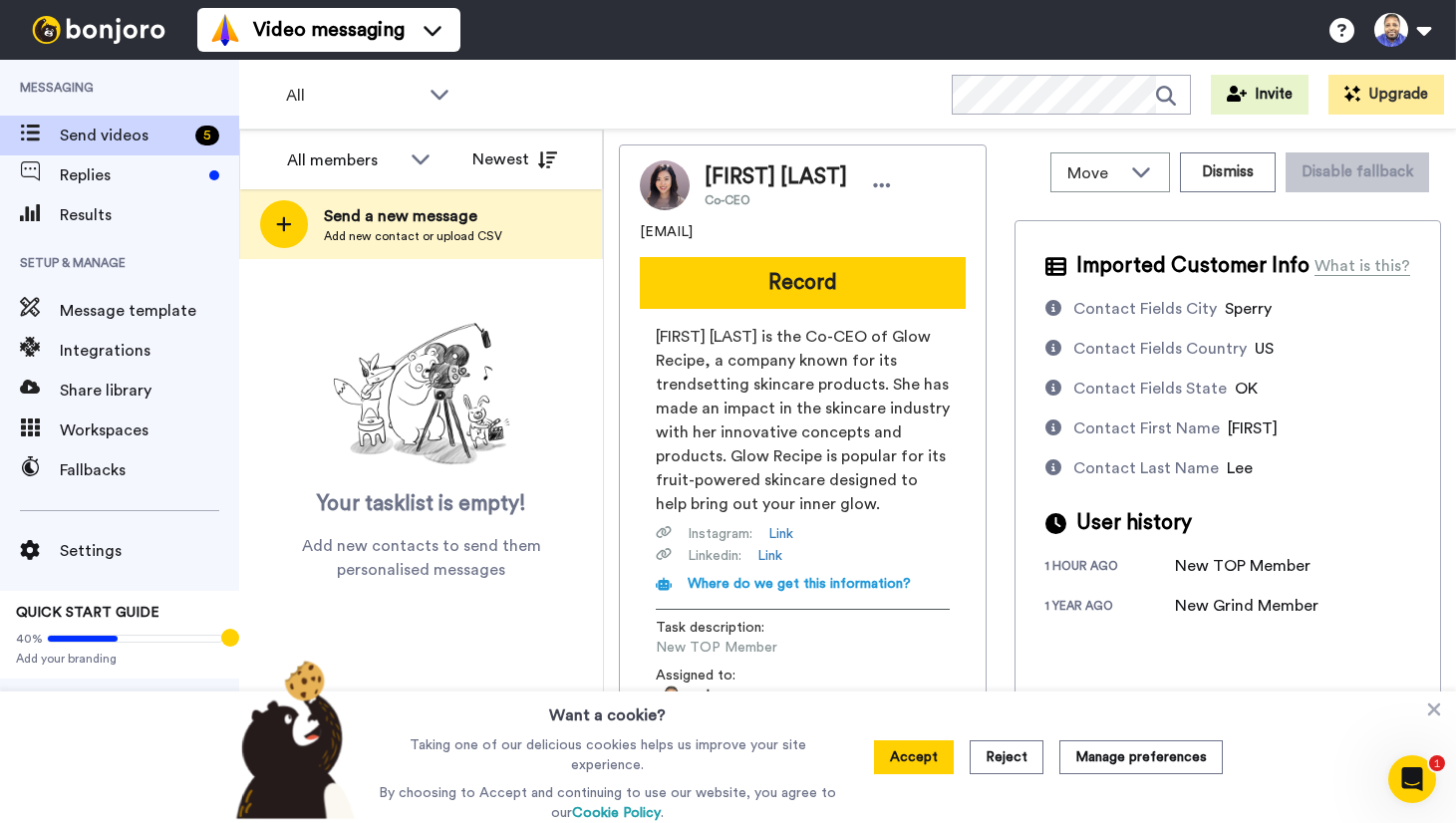 scroll, scrollTop: 0, scrollLeft: 0, axis: both 